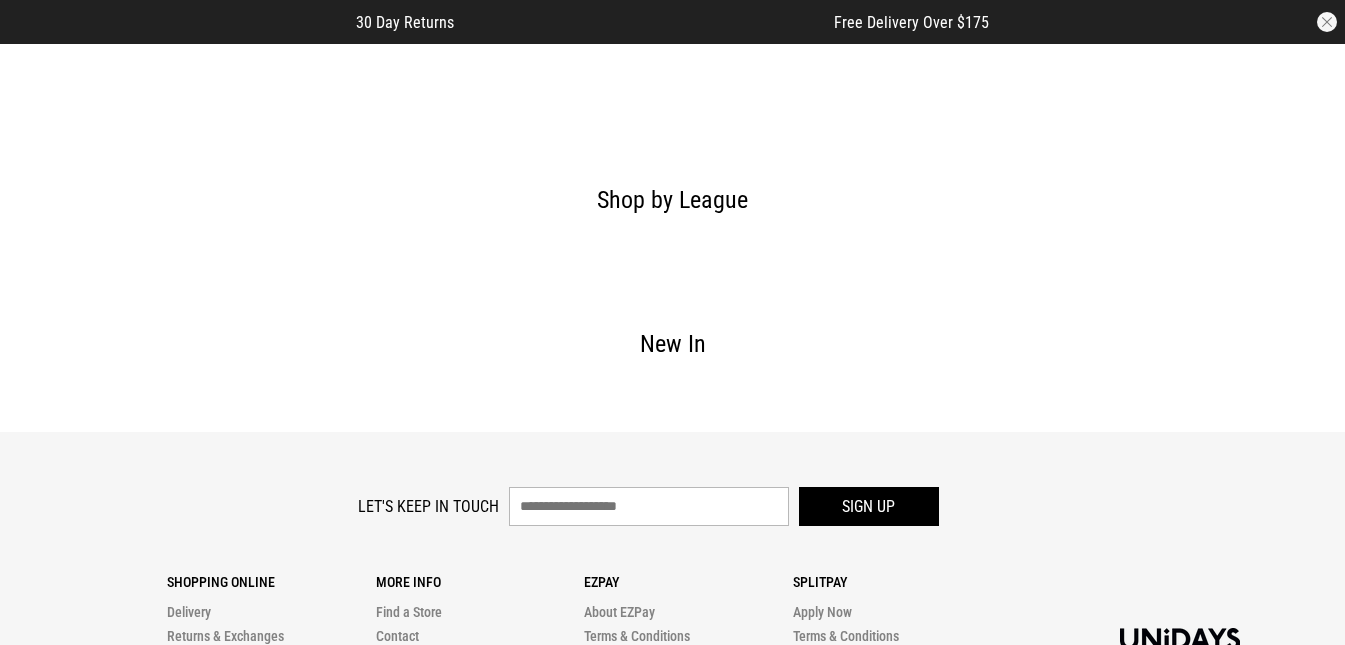 scroll, scrollTop: 0, scrollLeft: 0, axis: both 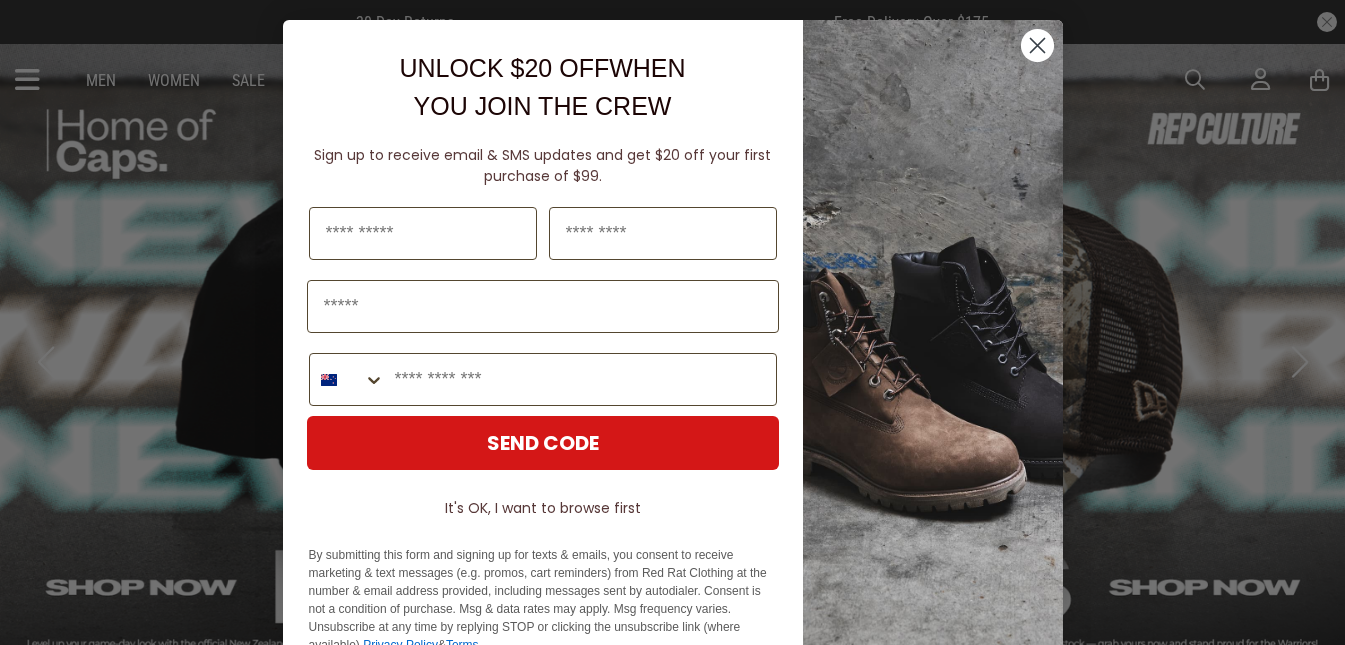 click 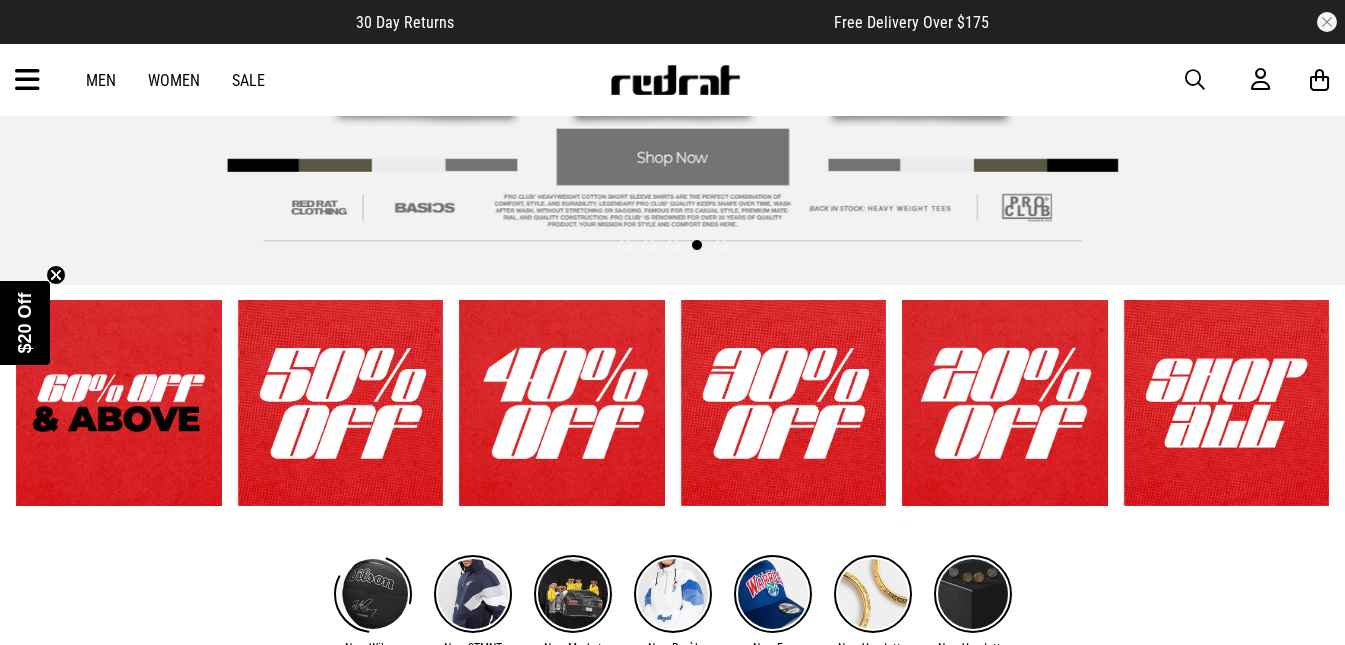 scroll, scrollTop: 500, scrollLeft: 0, axis: vertical 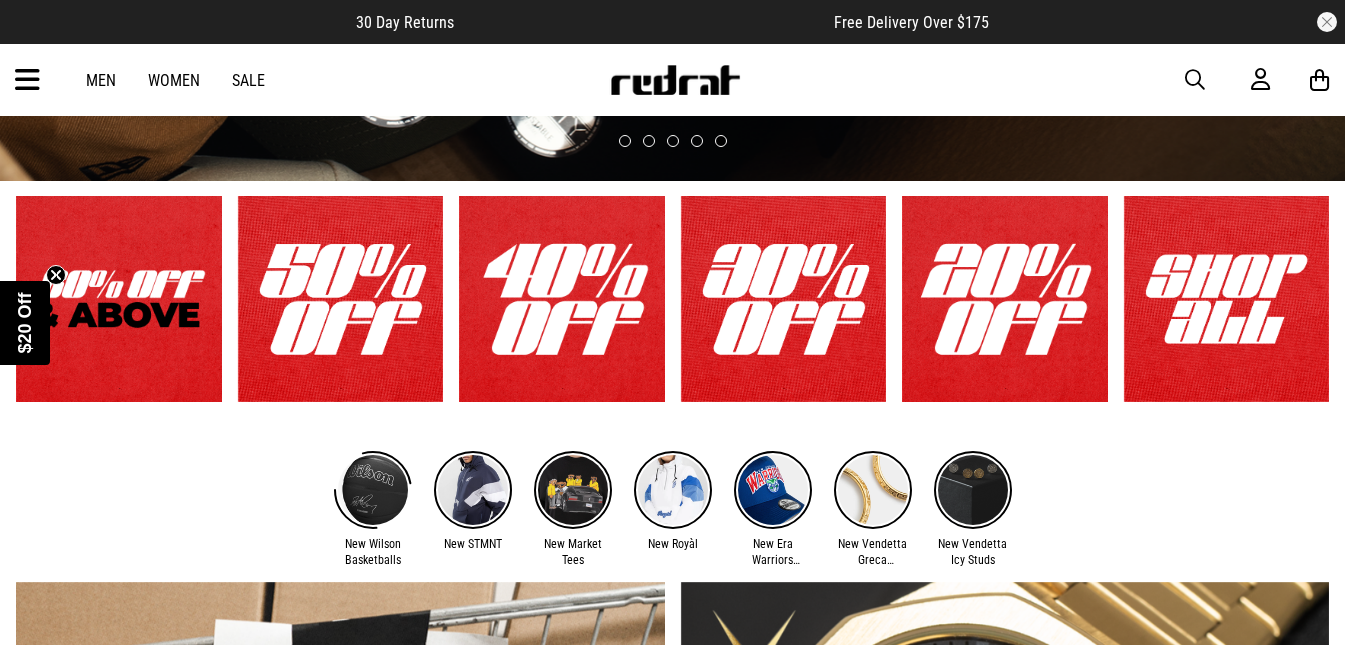 click 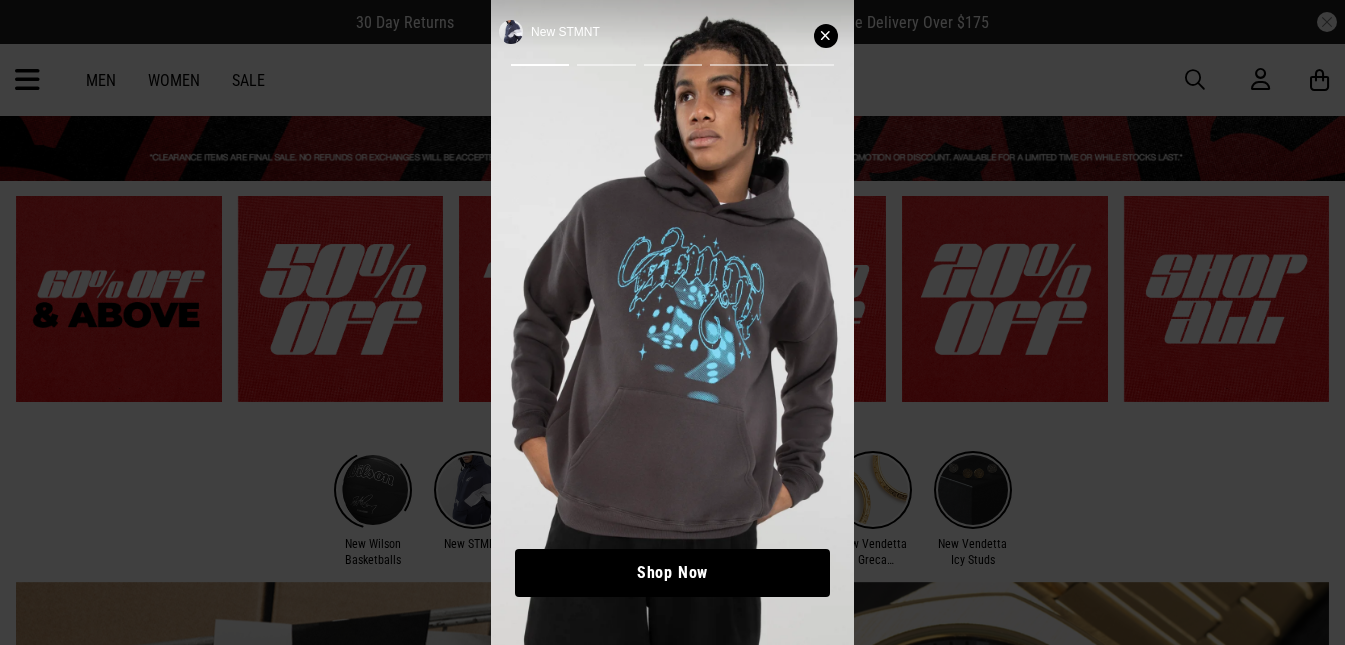 click at bounding box center [826, 36] 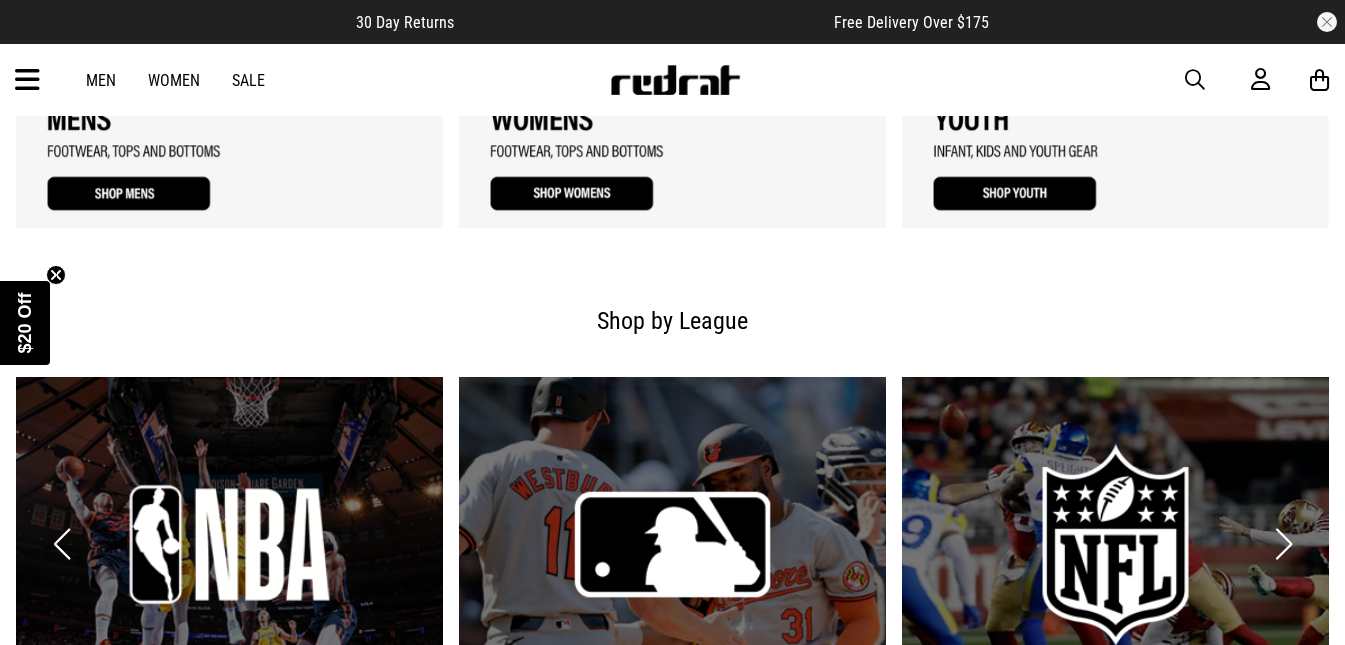 scroll, scrollTop: 2000, scrollLeft: 0, axis: vertical 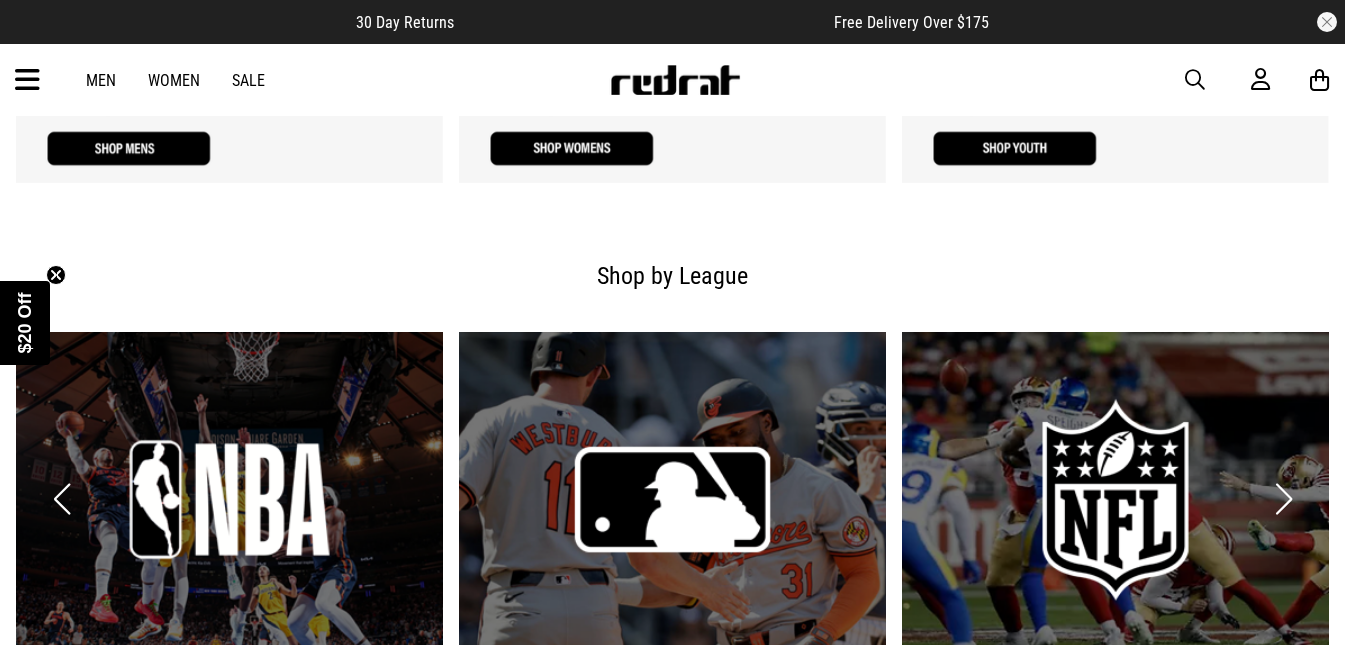 click at bounding box center (27, 80) 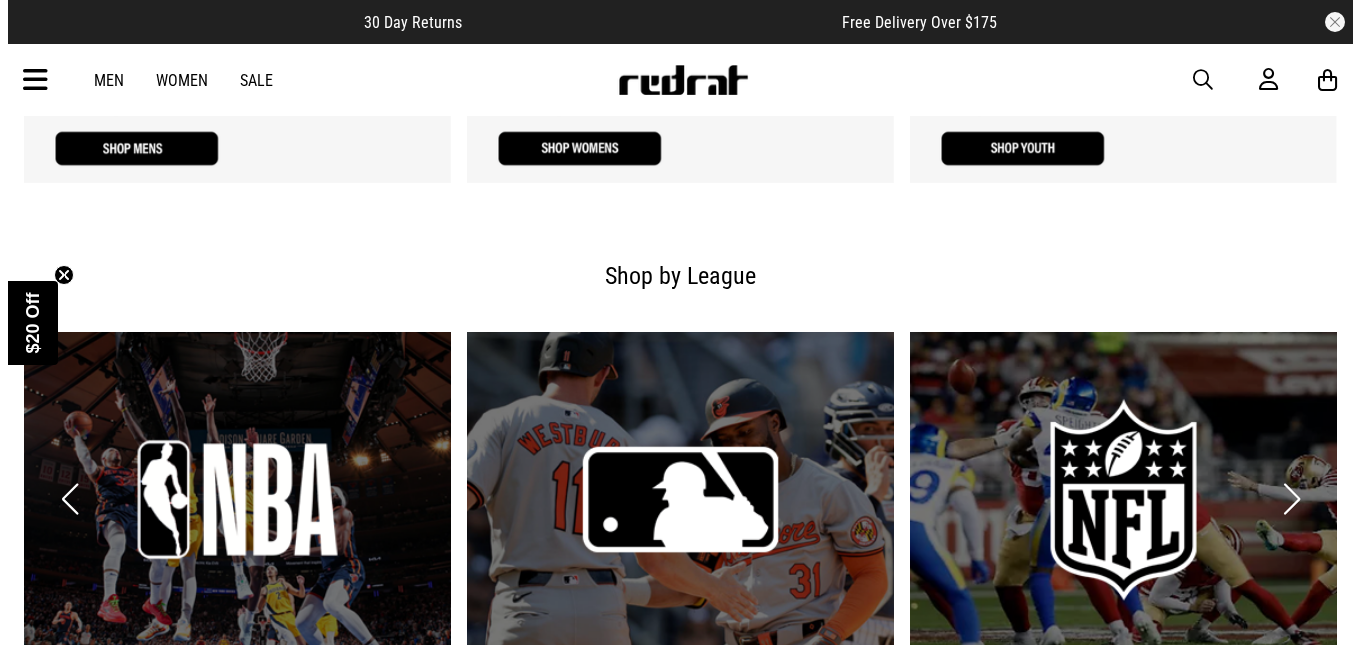 scroll, scrollTop: 2015, scrollLeft: 0, axis: vertical 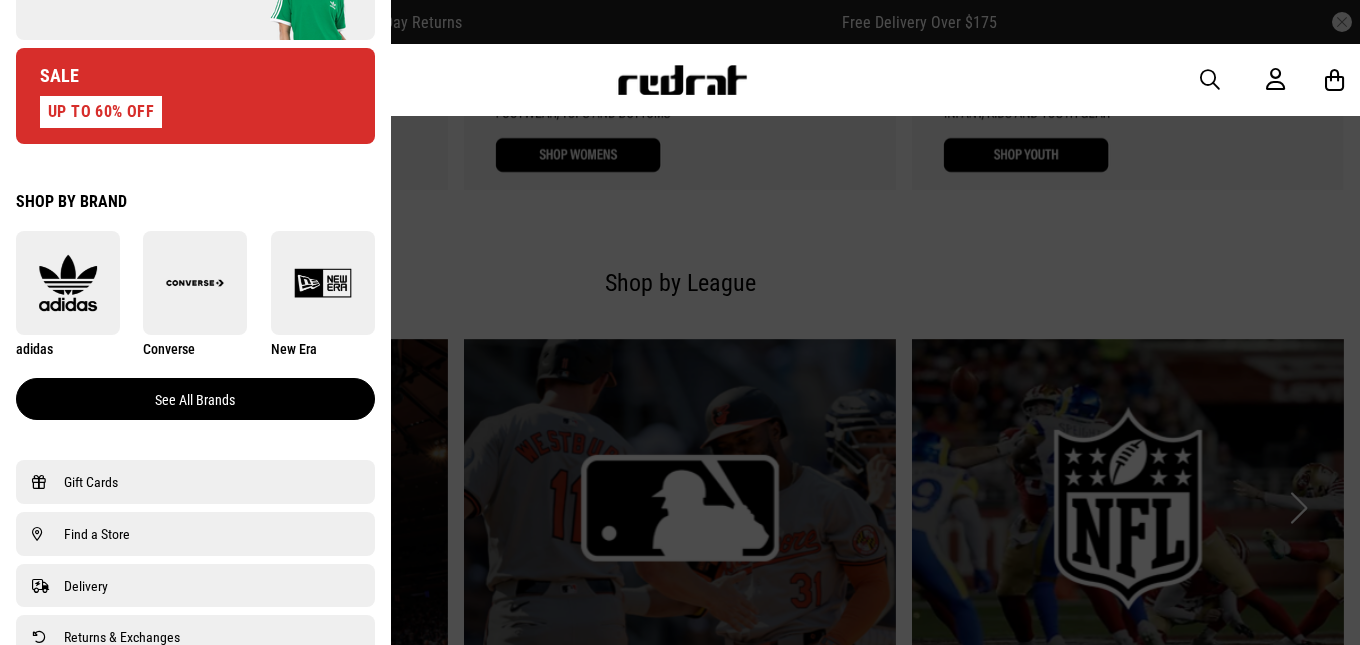 click on "See all brands" at bounding box center [195, 399] 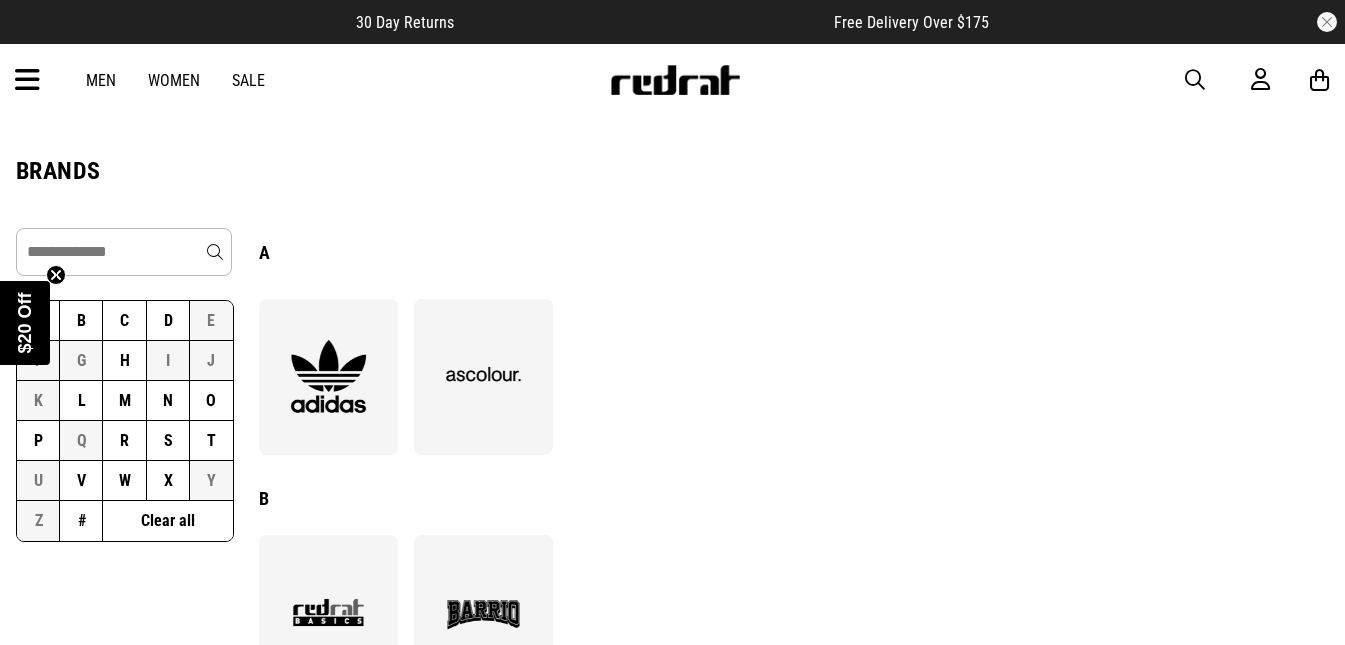 scroll, scrollTop: 0, scrollLeft: 0, axis: both 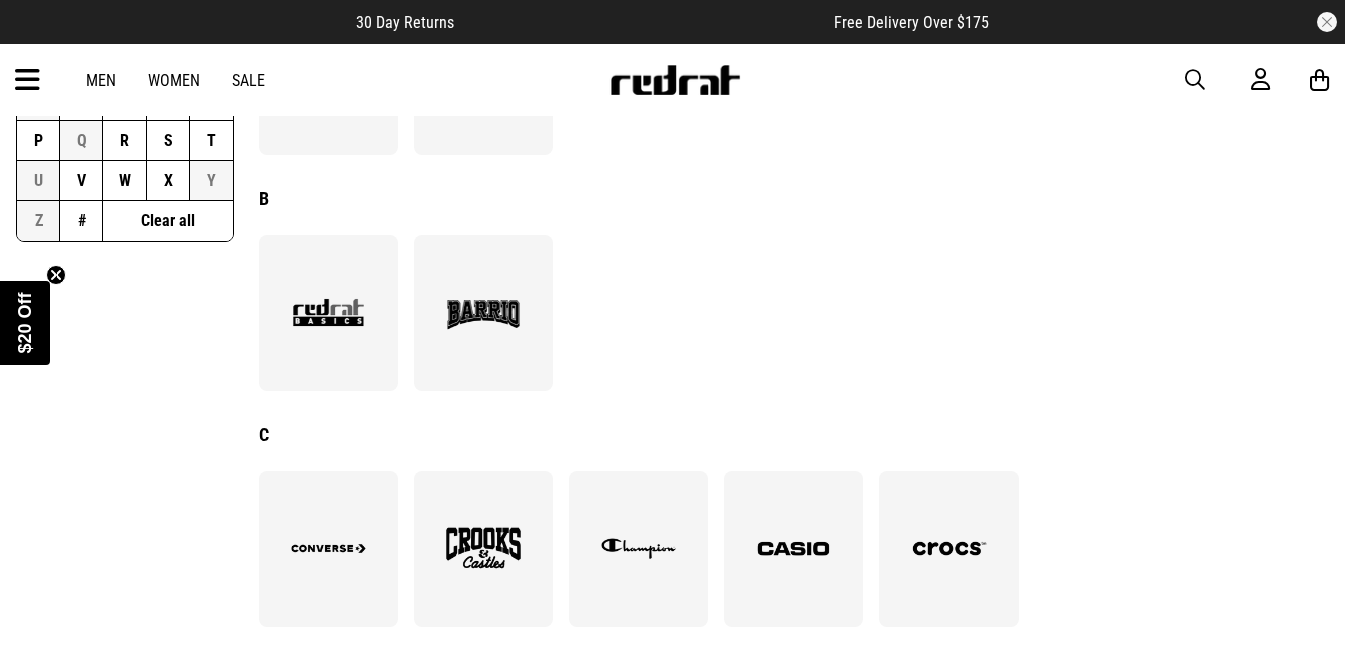 click at bounding box center (483, 548) 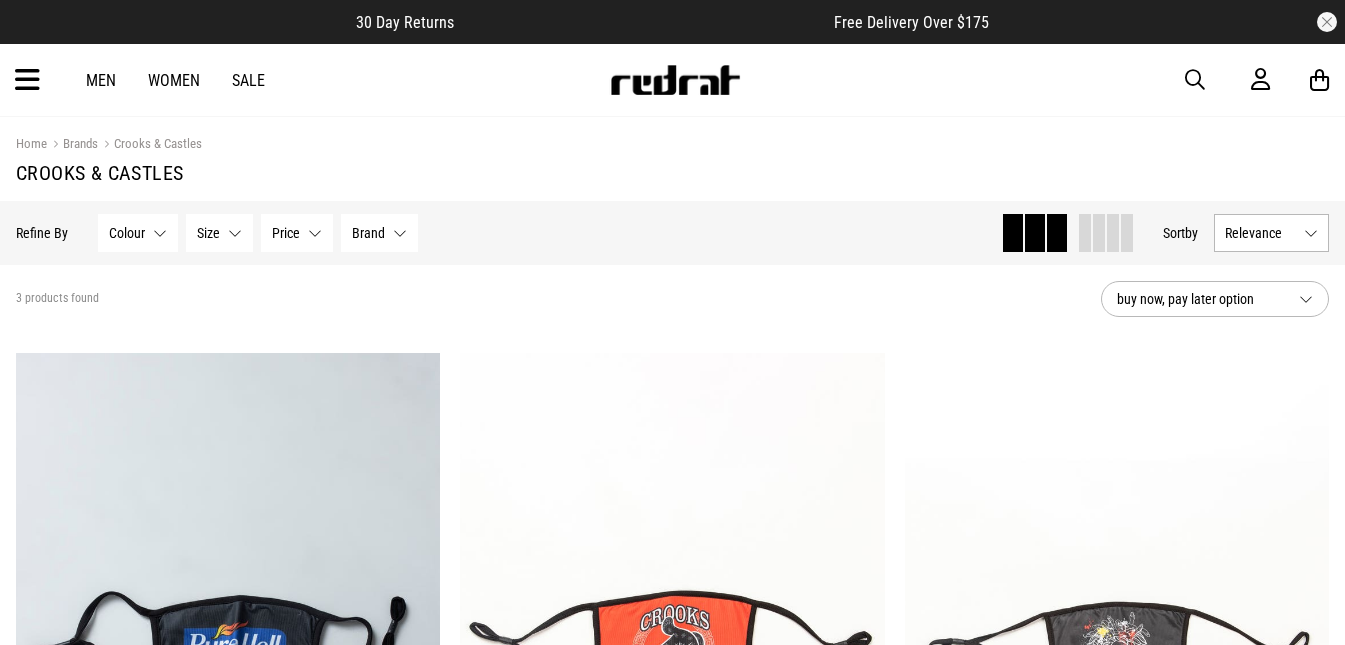 scroll, scrollTop: 0, scrollLeft: 0, axis: both 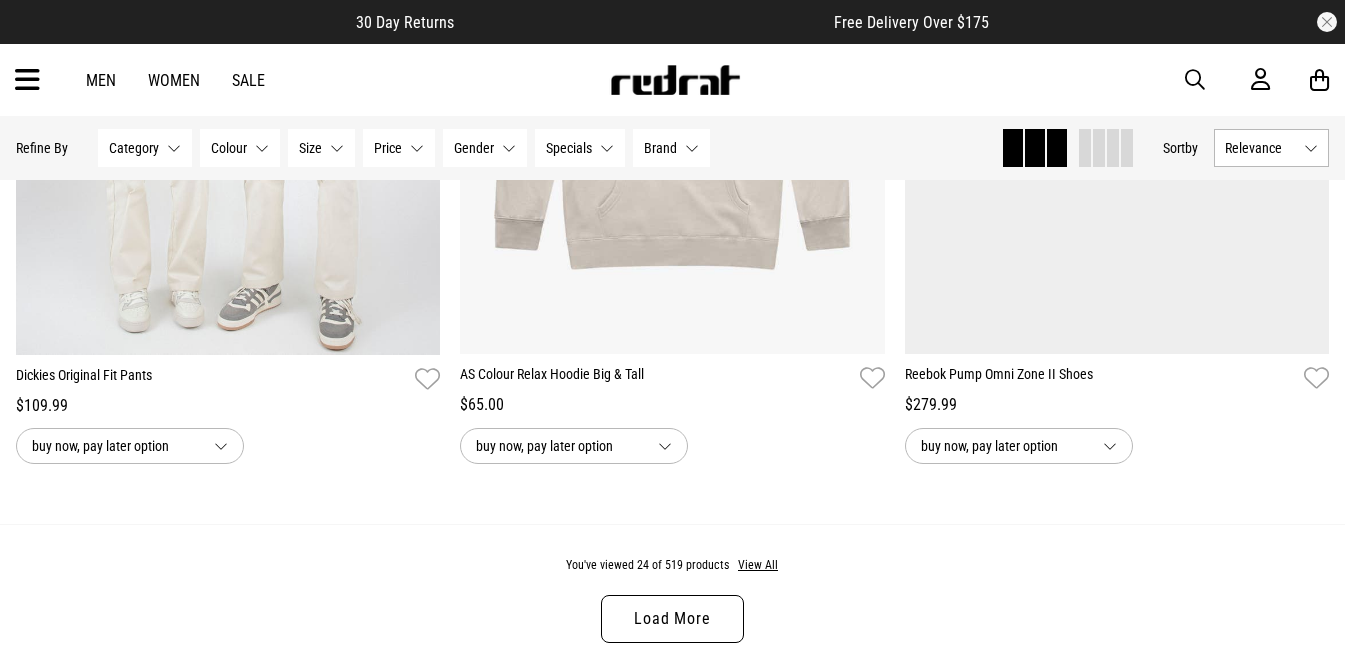 drag, startPoint x: 58, startPoint y: 77, endPoint x: 43, endPoint y: 77, distance: 15 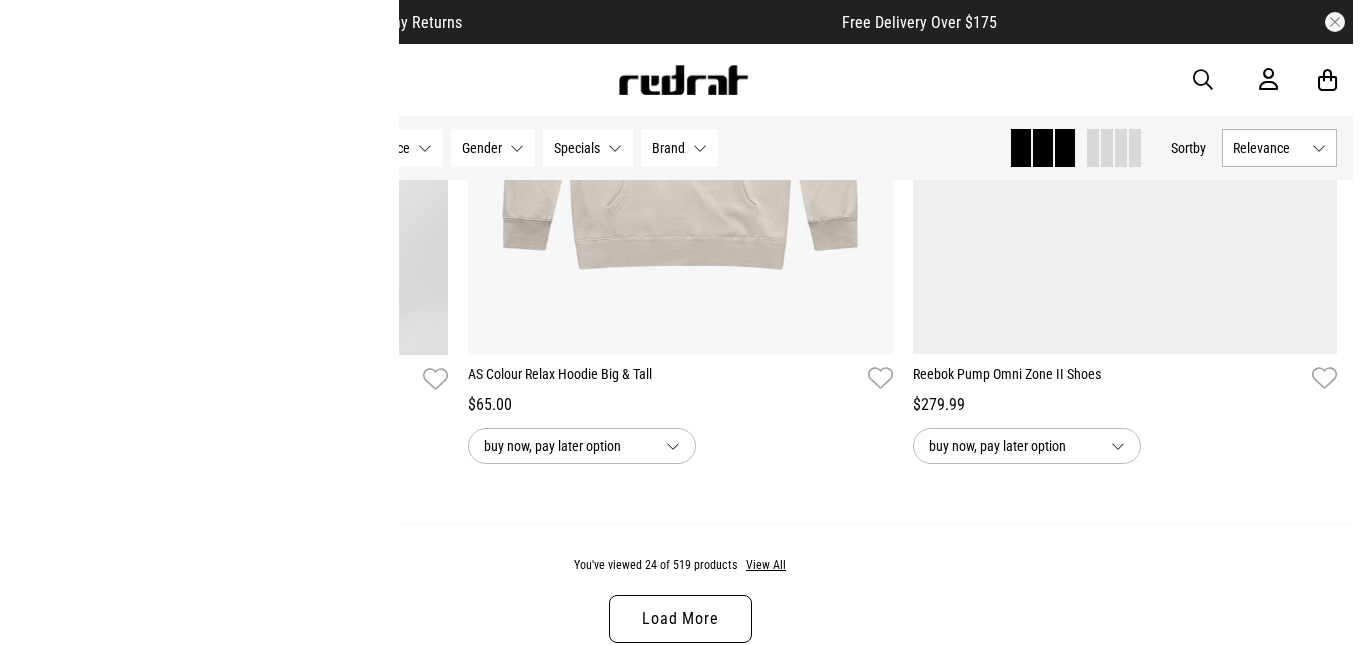 scroll, scrollTop: 5843, scrollLeft: 0, axis: vertical 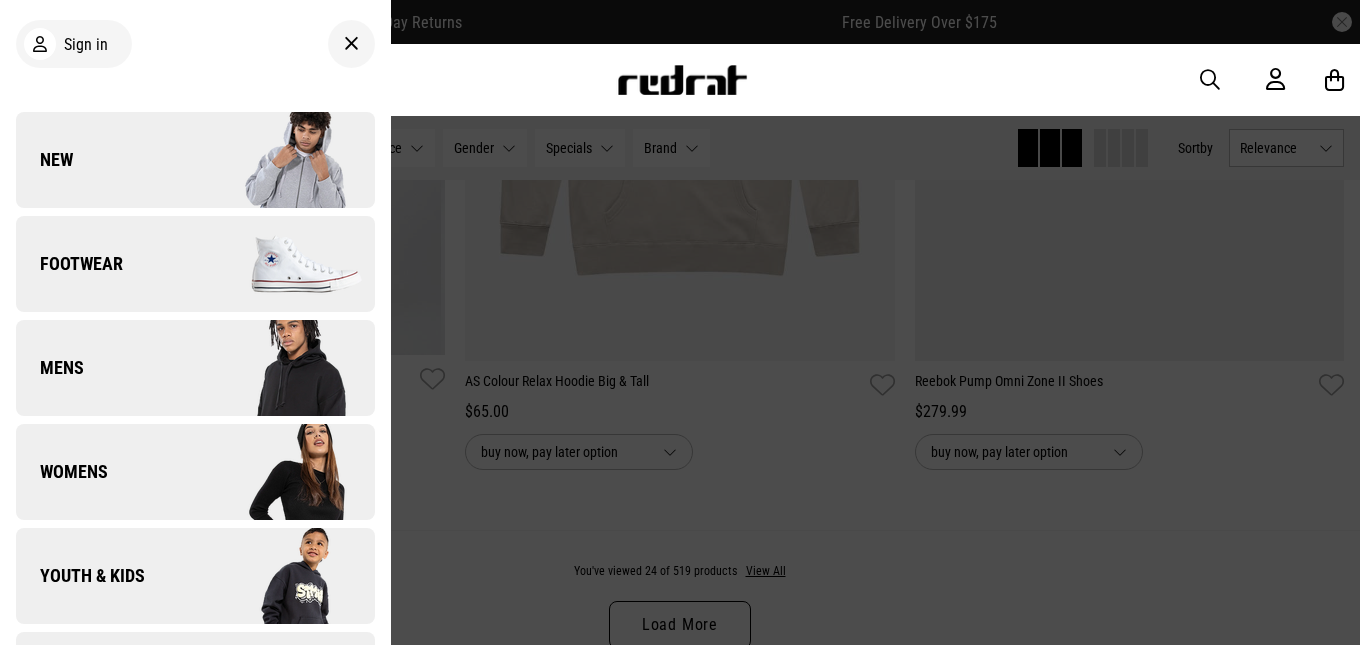 click at bounding box center (284, 368) 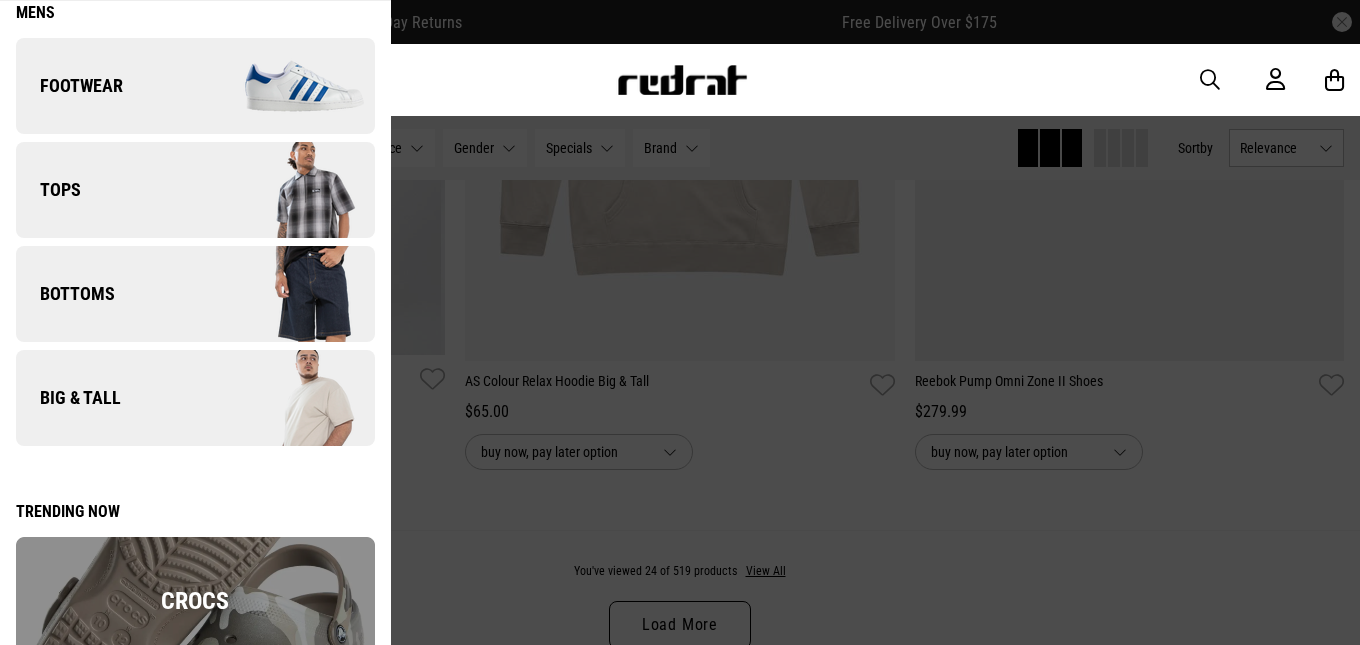 scroll, scrollTop: 0, scrollLeft: 0, axis: both 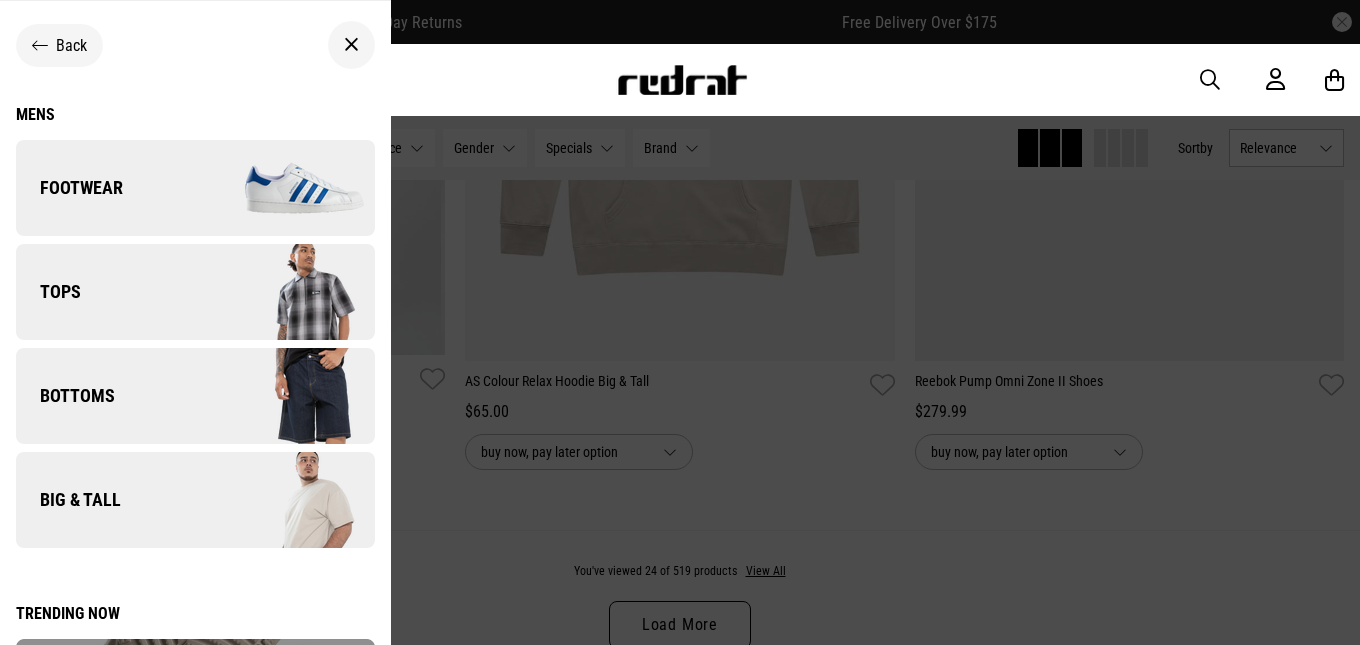 click on "Back" at bounding box center [59, 45] 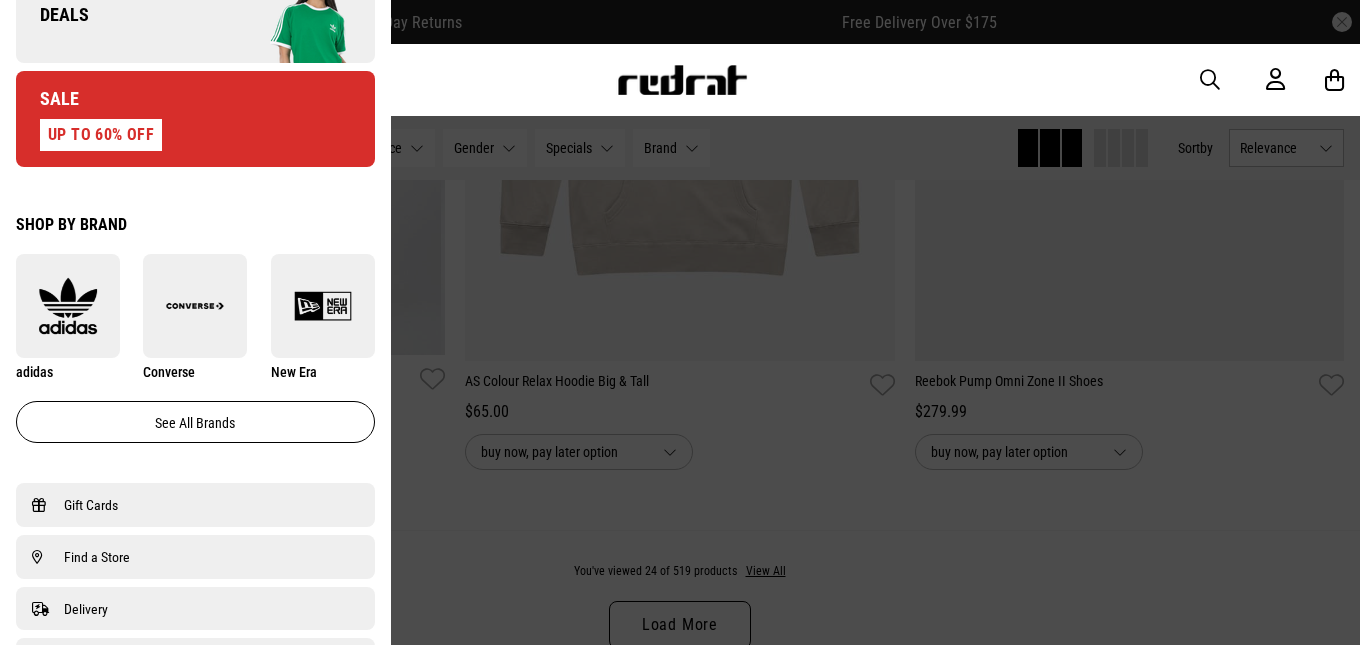 scroll, scrollTop: 1000, scrollLeft: 0, axis: vertical 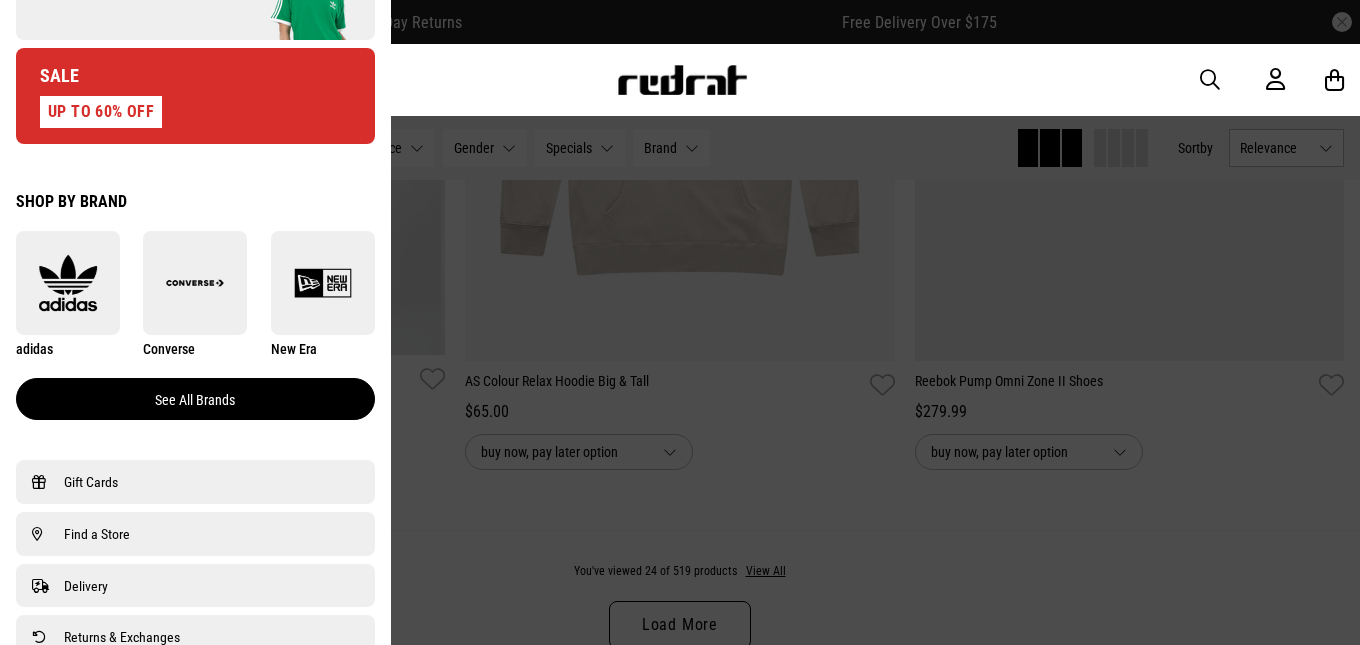 click on "See all brands" at bounding box center (195, 399) 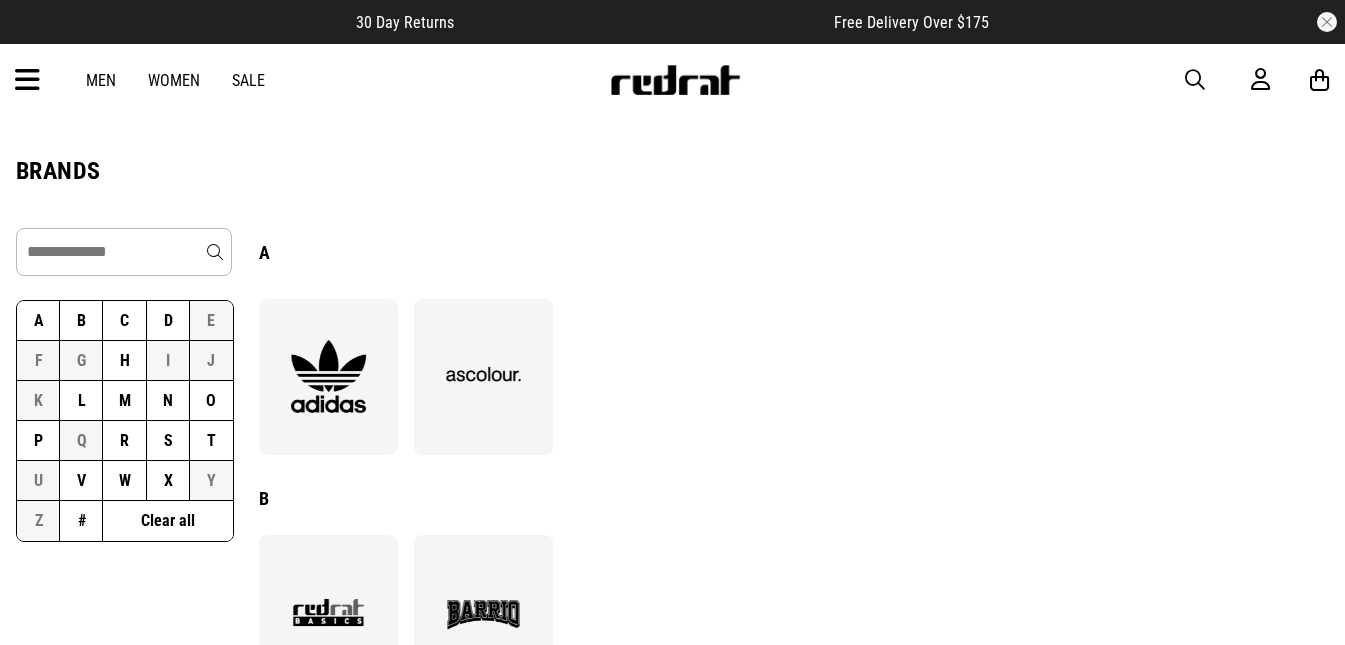 scroll, scrollTop: 0, scrollLeft: 0, axis: both 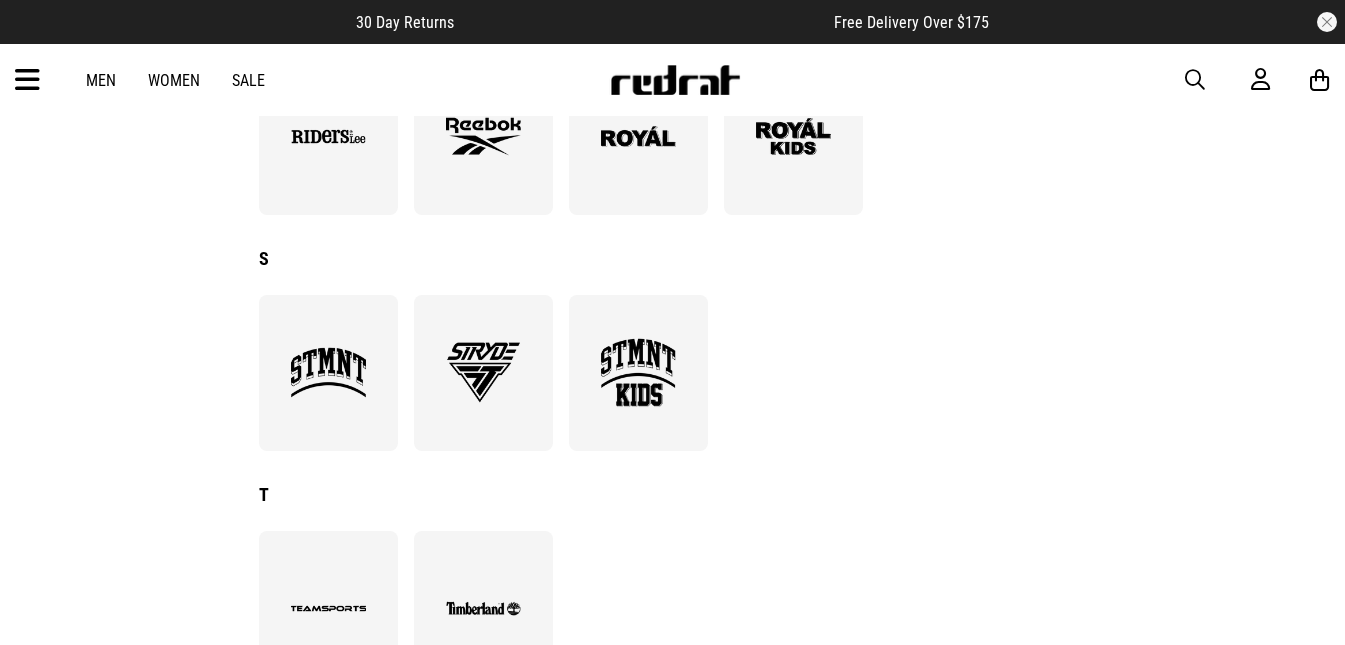 click at bounding box center [328, 372] 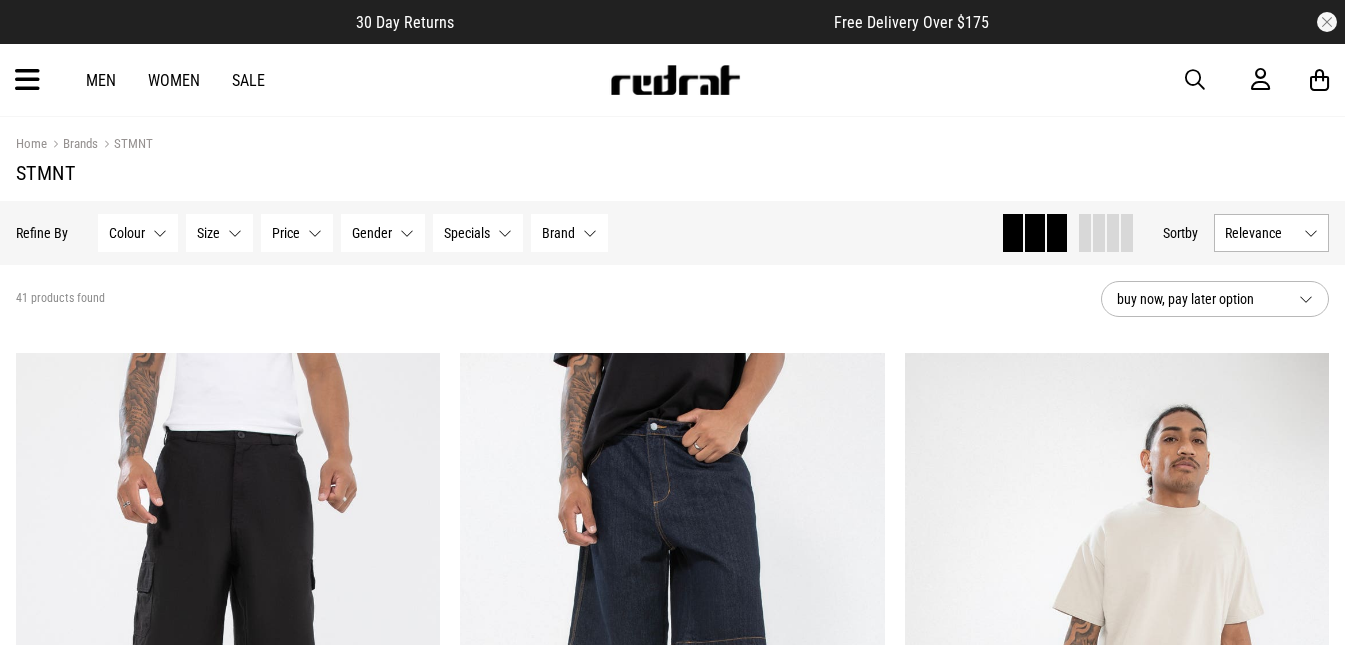 scroll, scrollTop: 0, scrollLeft: 0, axis: both 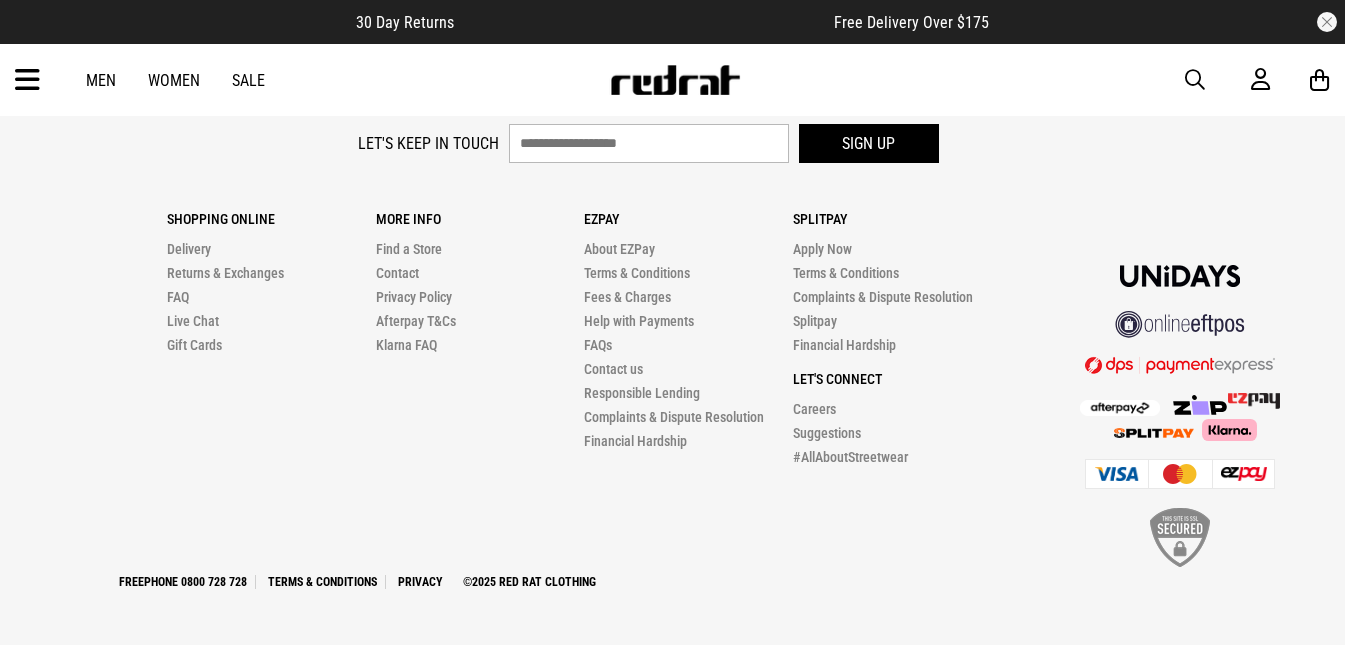 click at bounding box center [27, 80] 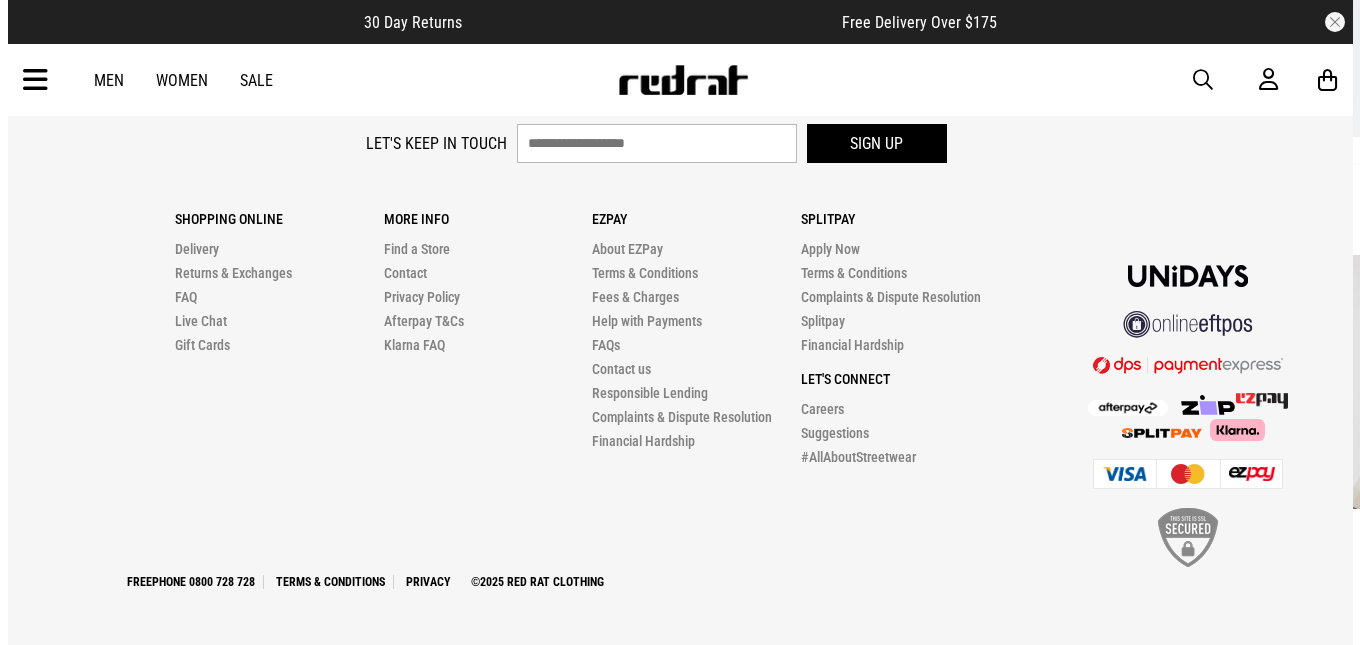 scroll, scrollTop: 6498, scrollLeft: 0, axis: vertical 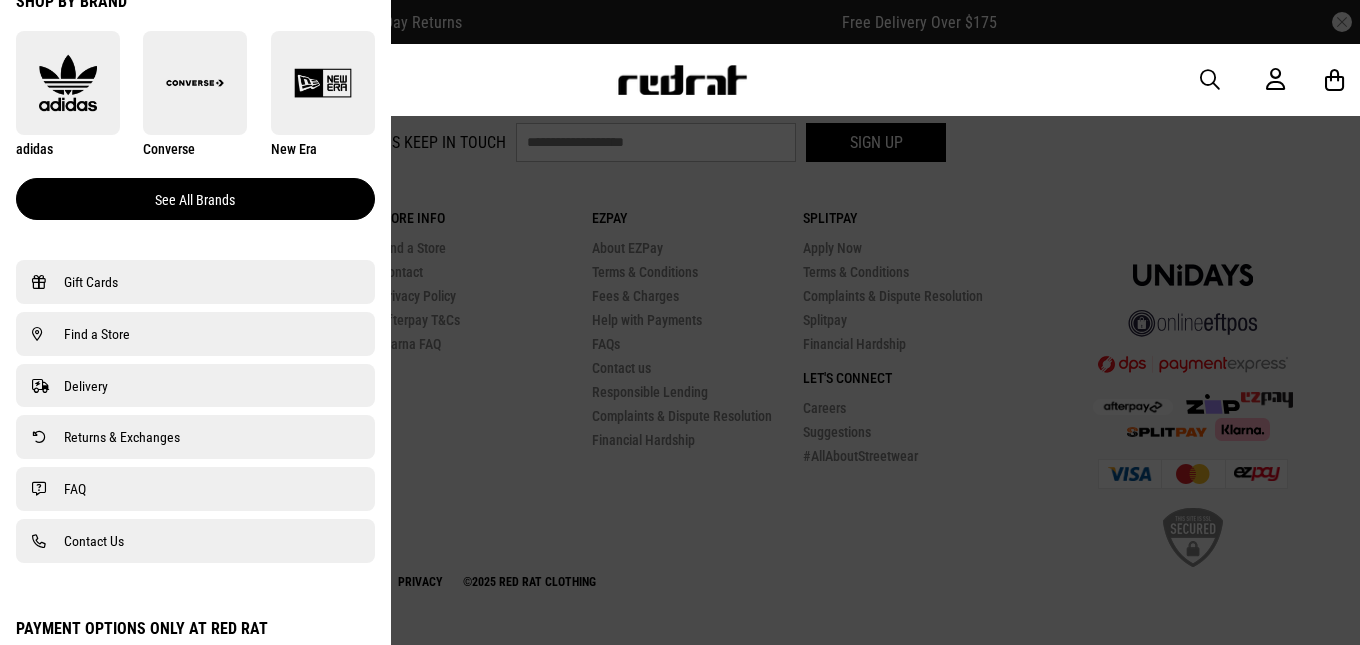click on "See all brands" at bounding box center [195, 199] 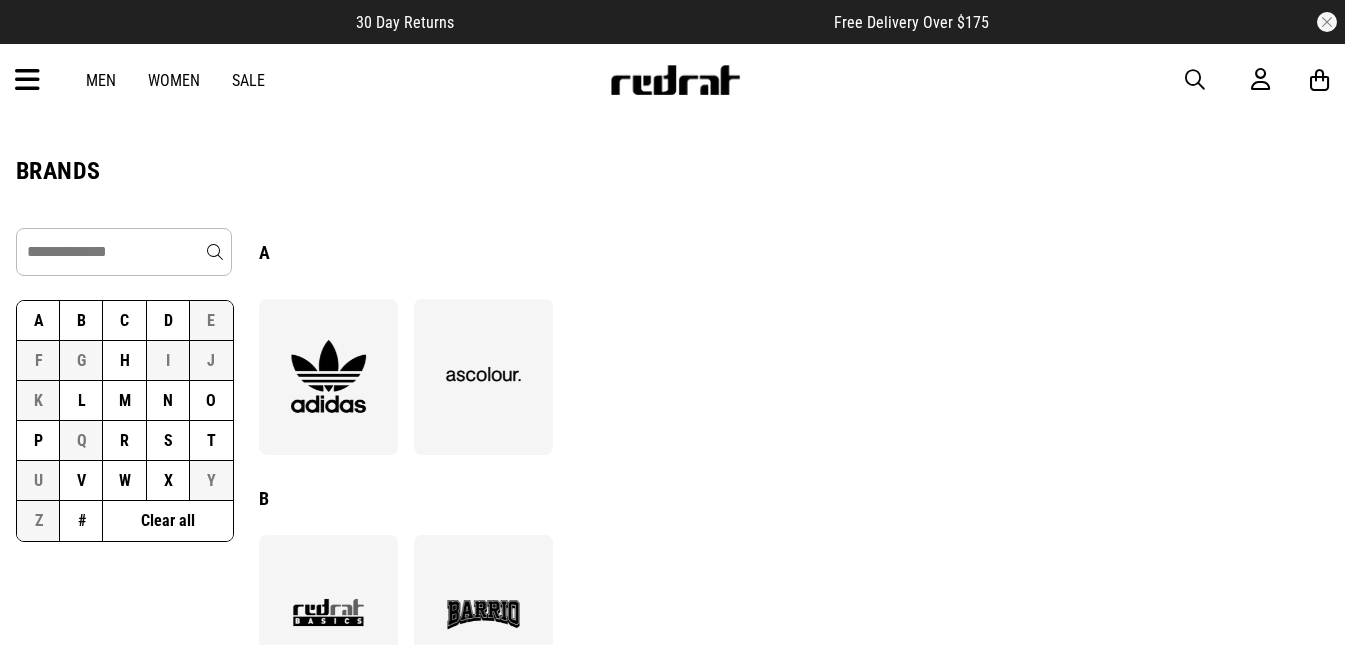 scroll, scrollTop: 0, scrollLeft: 0, axis: both 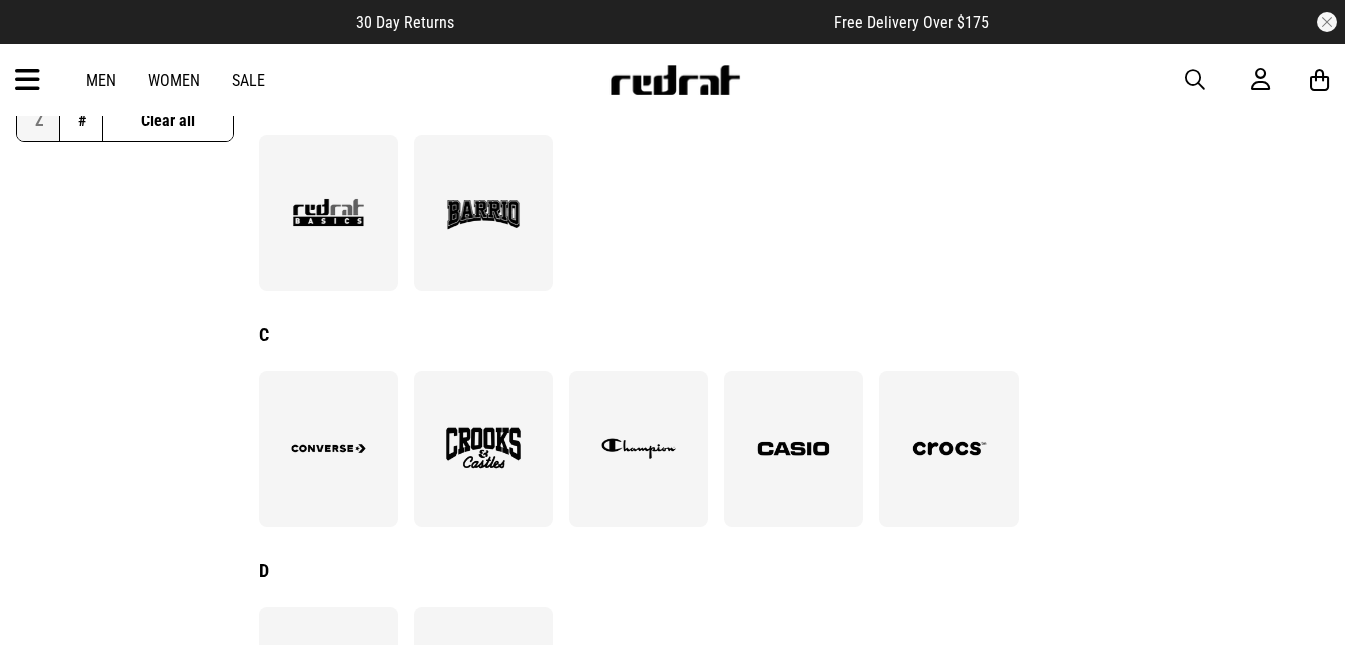 click at bounding box center [638, 448] 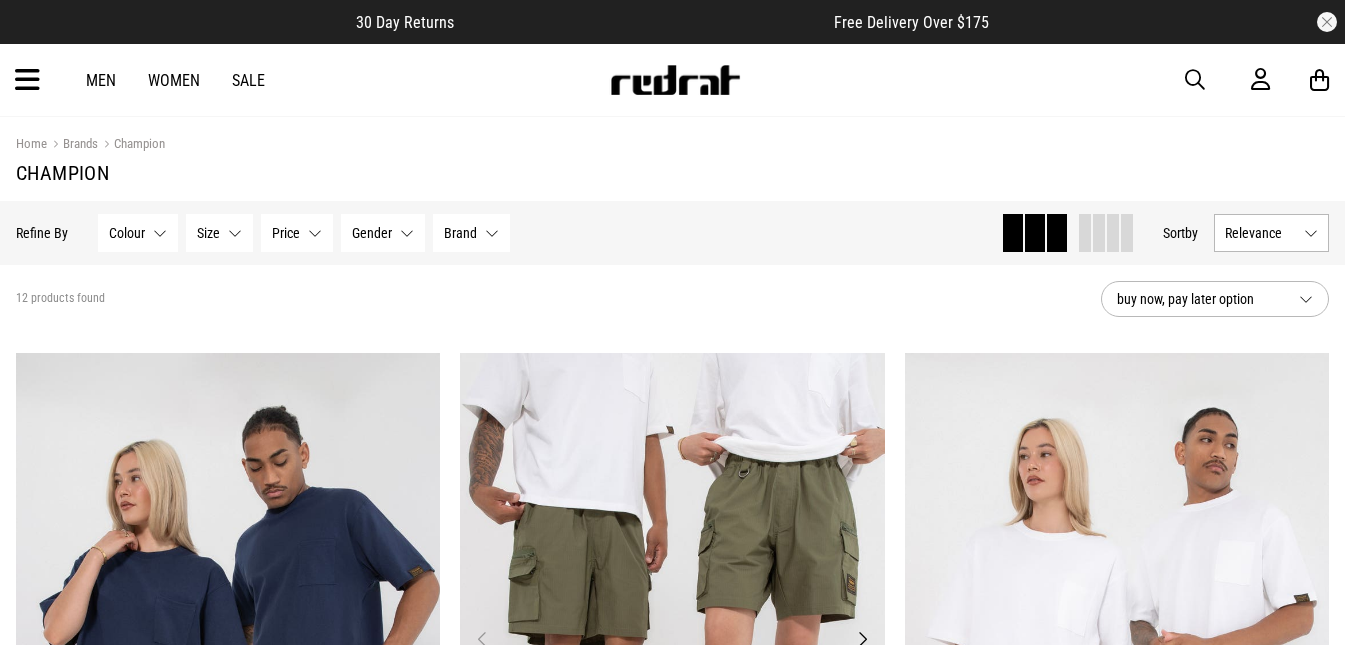 scroll, scrollTop: 0, scrollLeft: 0, axis: both 